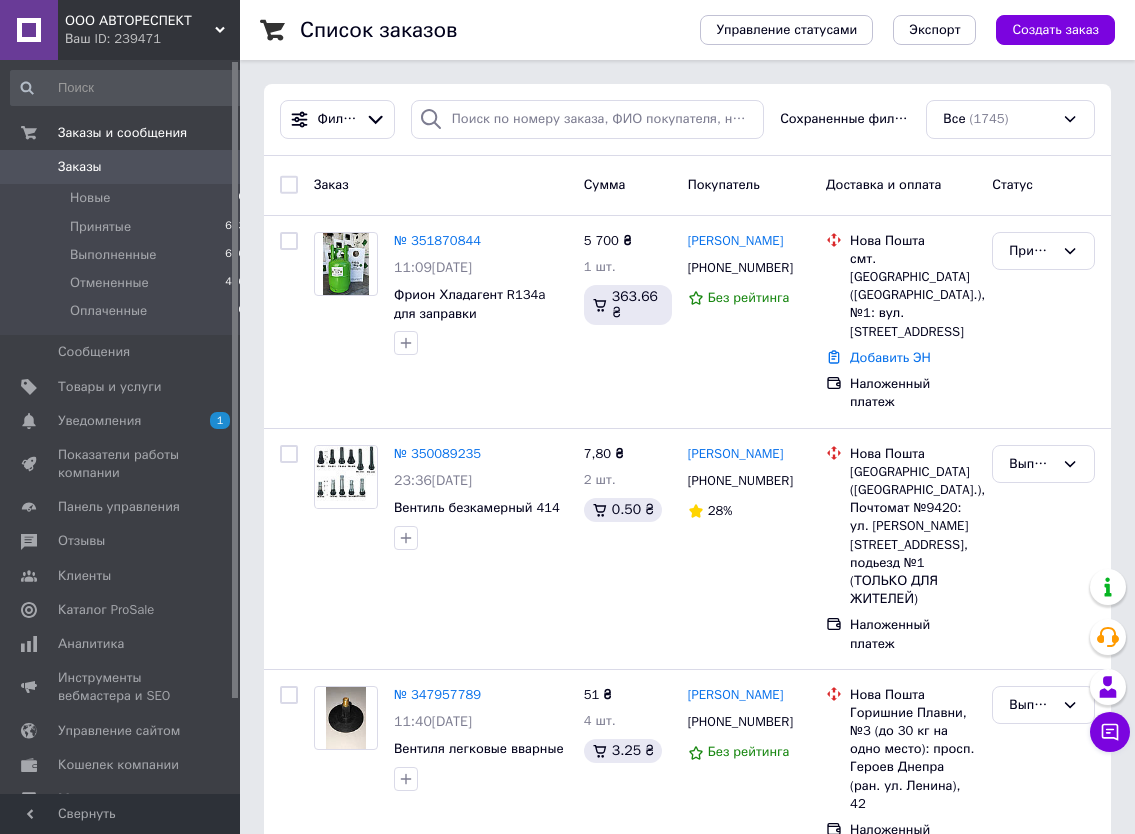 scroll, scrollTop: 0, scrollLeft: 0, axis: both 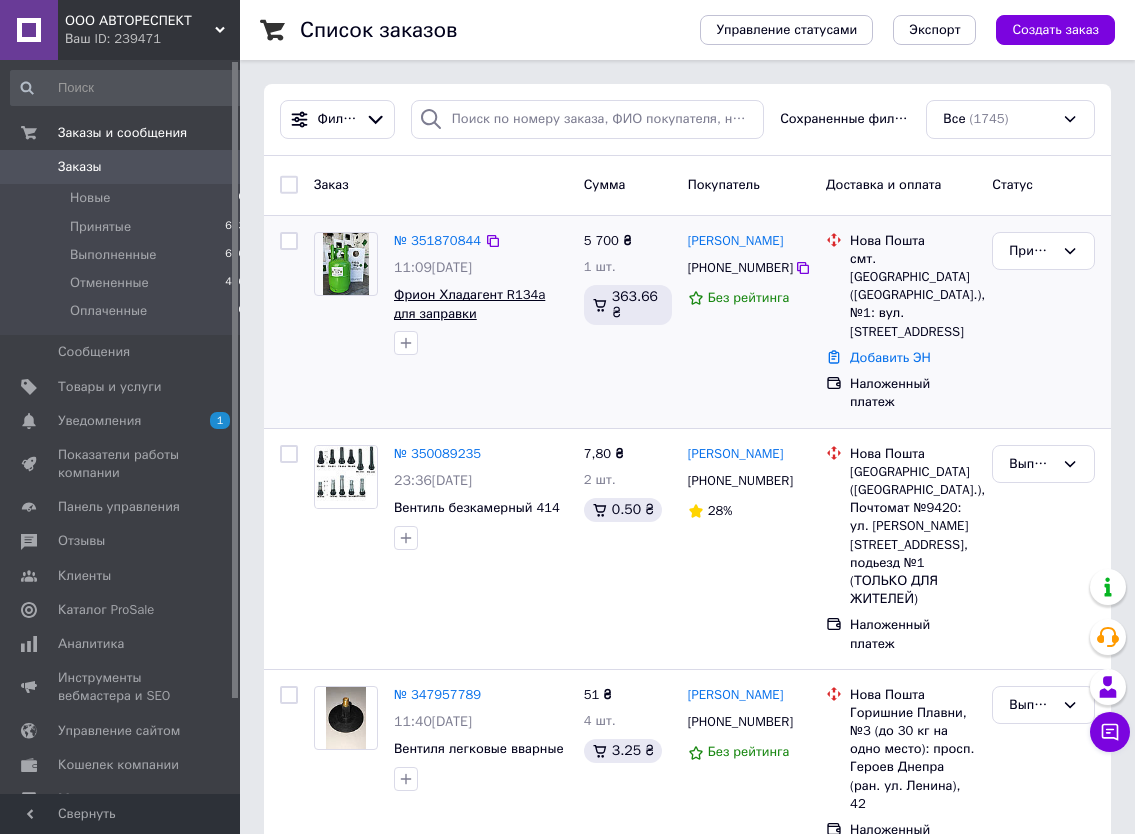 click on "Фрион Хладагент R134a для заправки автокондиционеров" at bounding box center (469, 313) 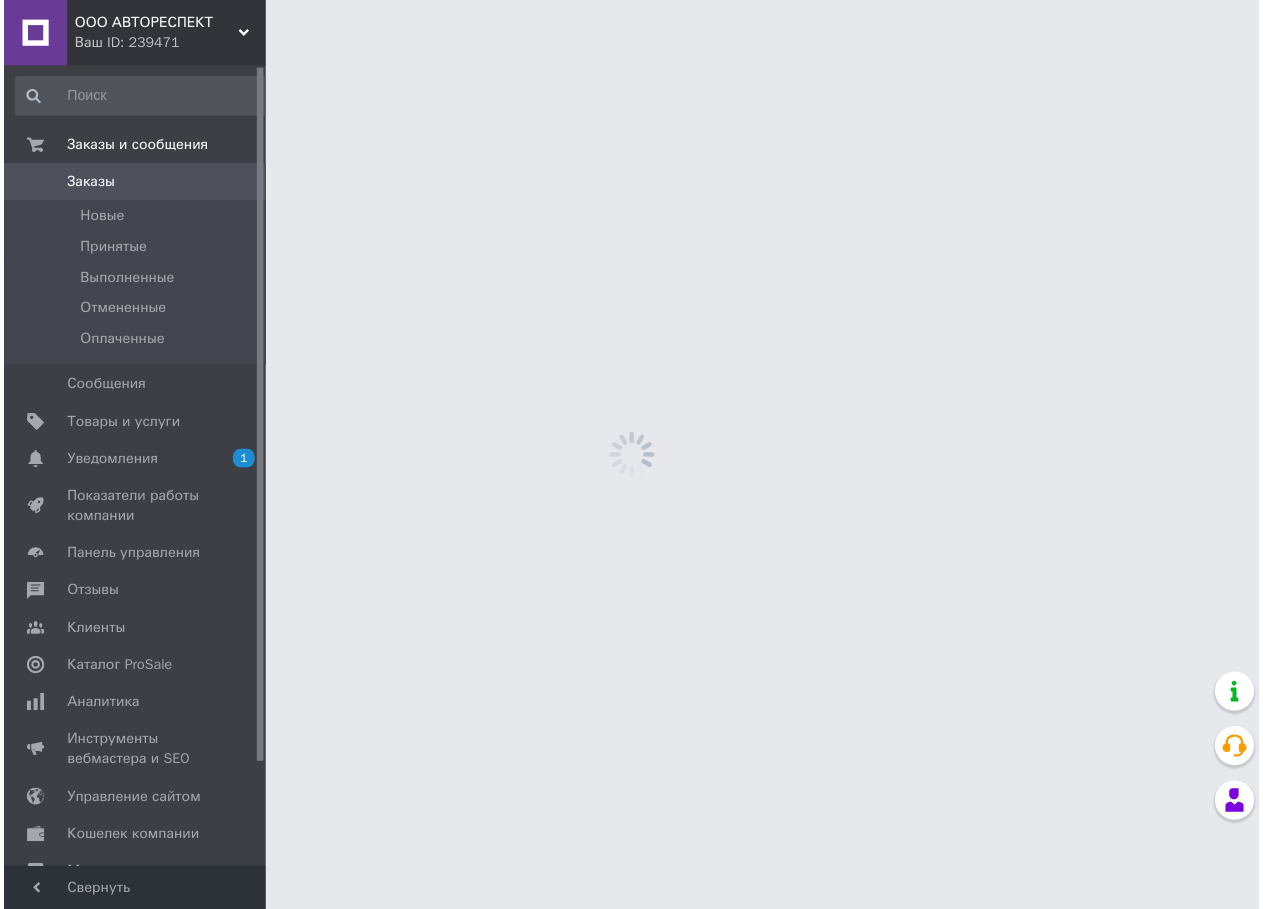 scroll, scrollTop: 0, scrollLeft: 0, axis: both 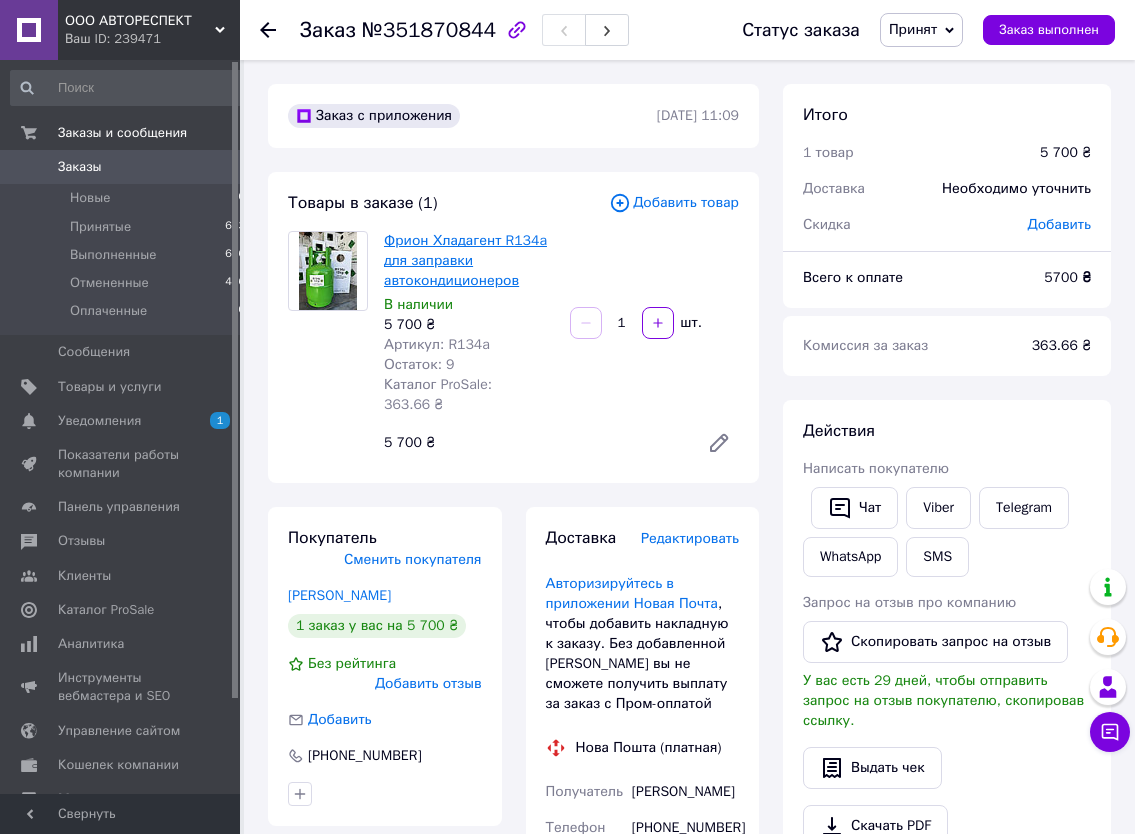 click on "Фрион Хладагент R134a для заправки автокондиционеров" at bounding box center (465, 260) 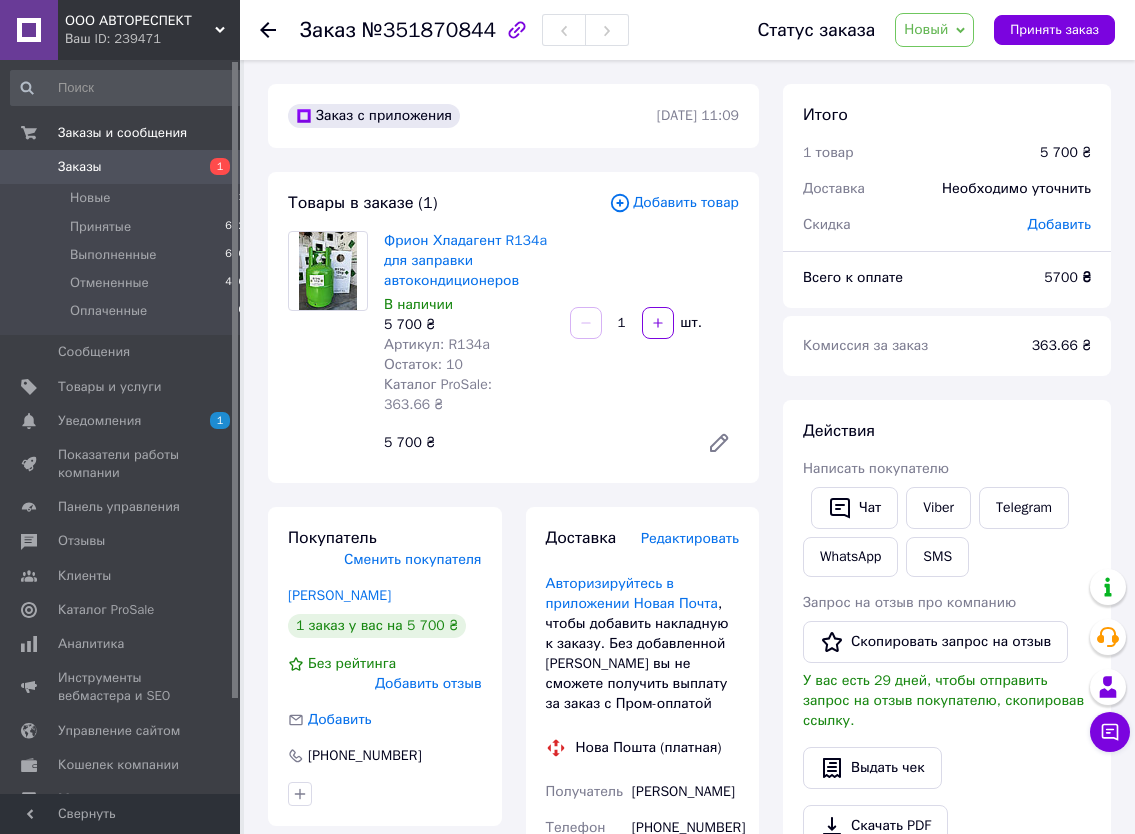 scroll, scrollTop: 0, scrollLeft: 0, axis: both 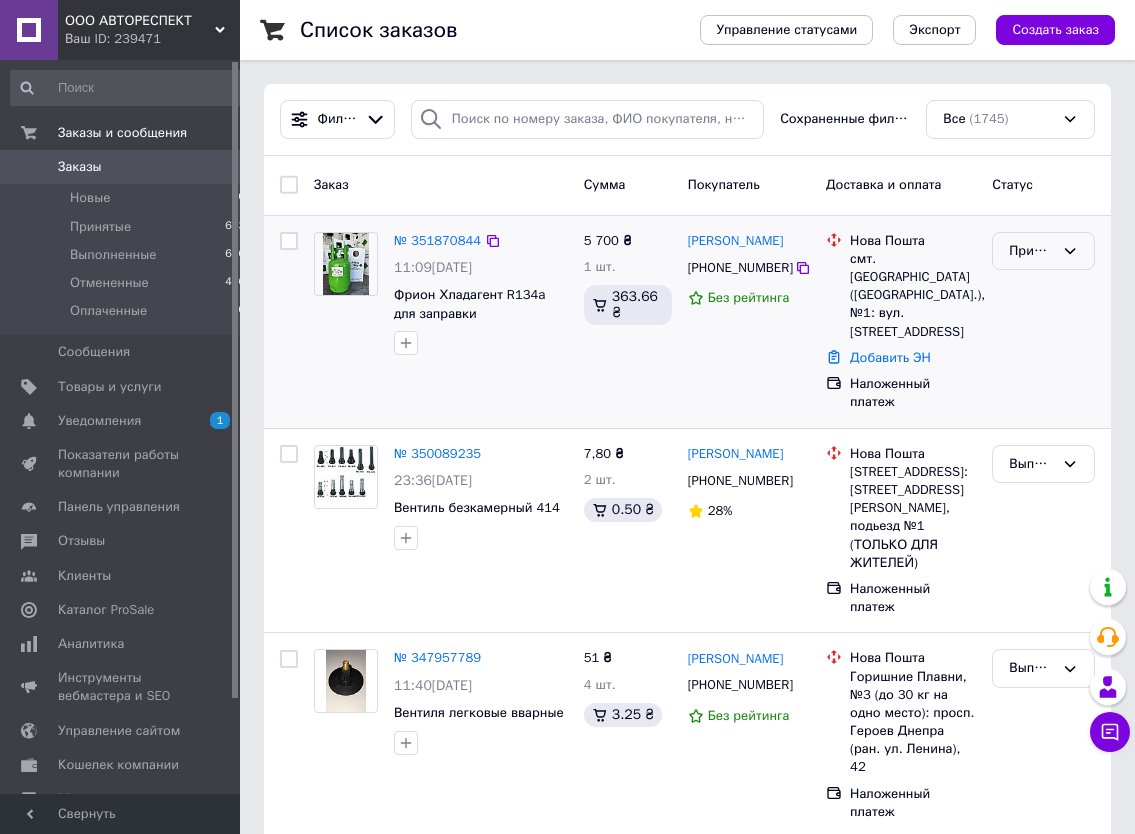 click on "Принят" at bounding box center (1031, 251) 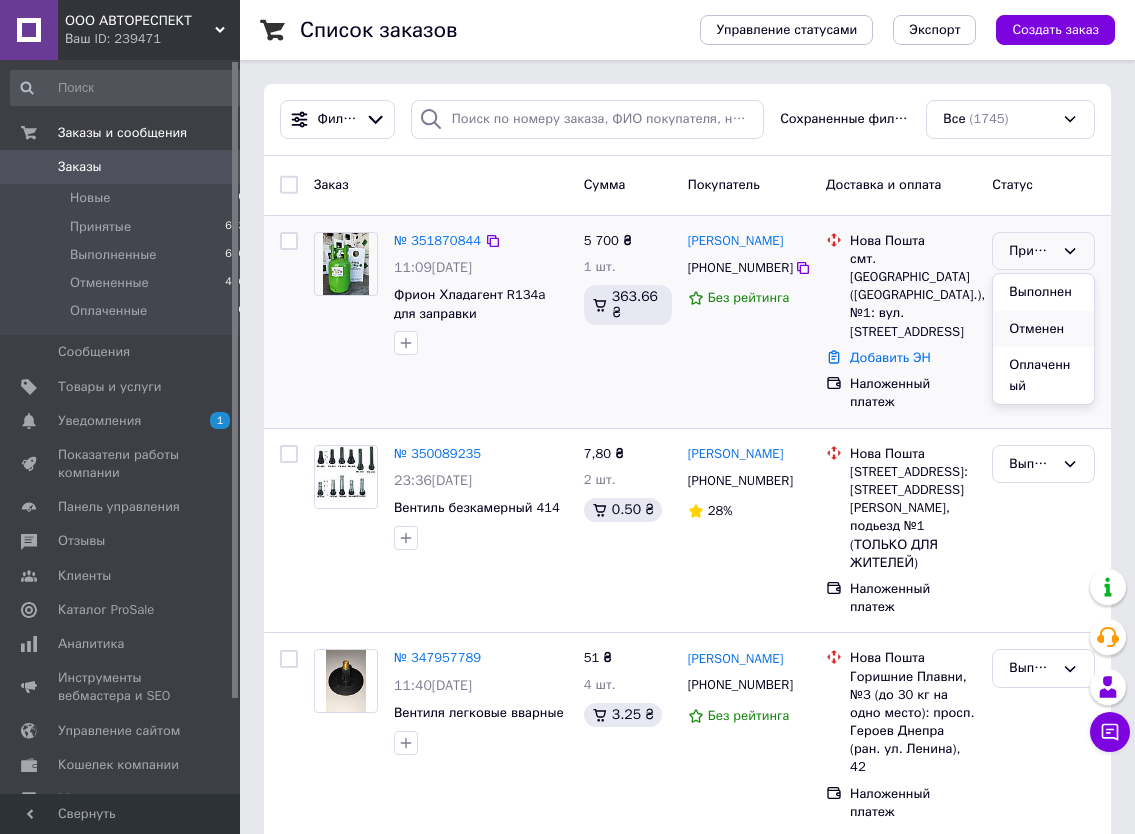 click on "Отменен" at bounding box center (1043, 329) 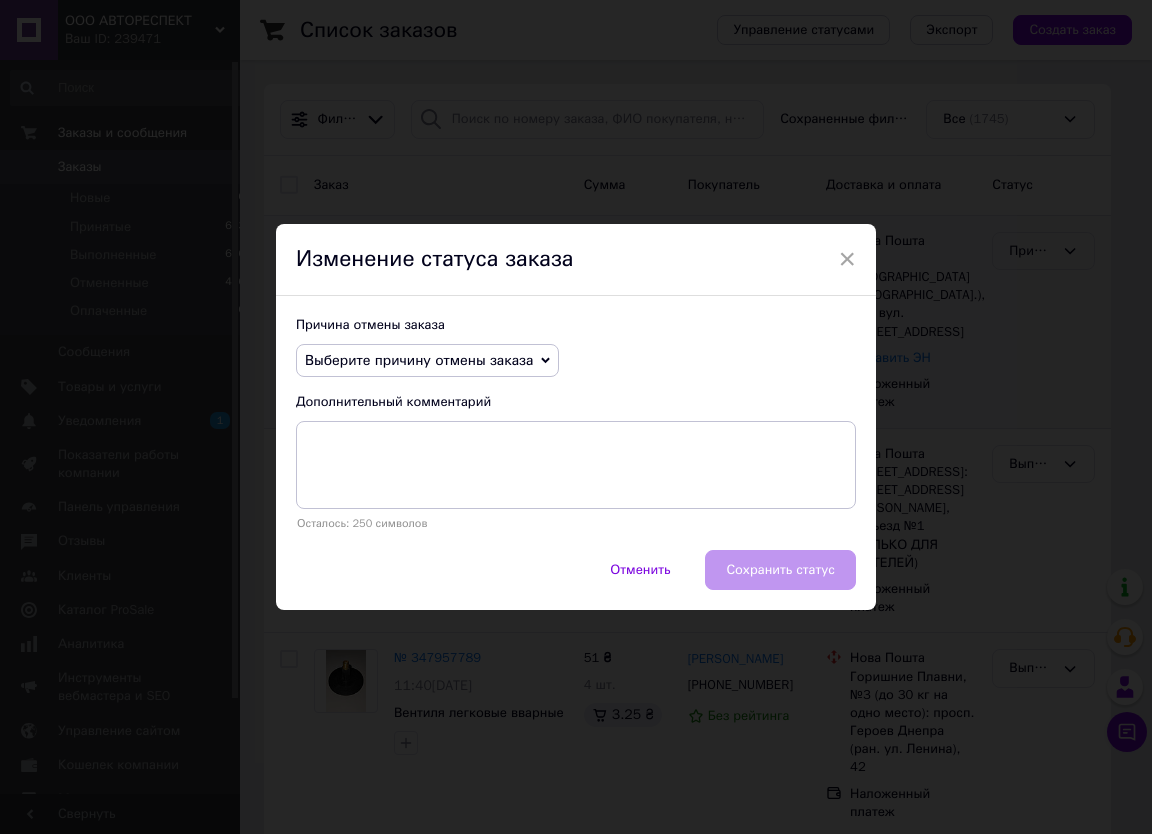 click on "Выберите причину отмены заказа" at bounding box center [419, 360] 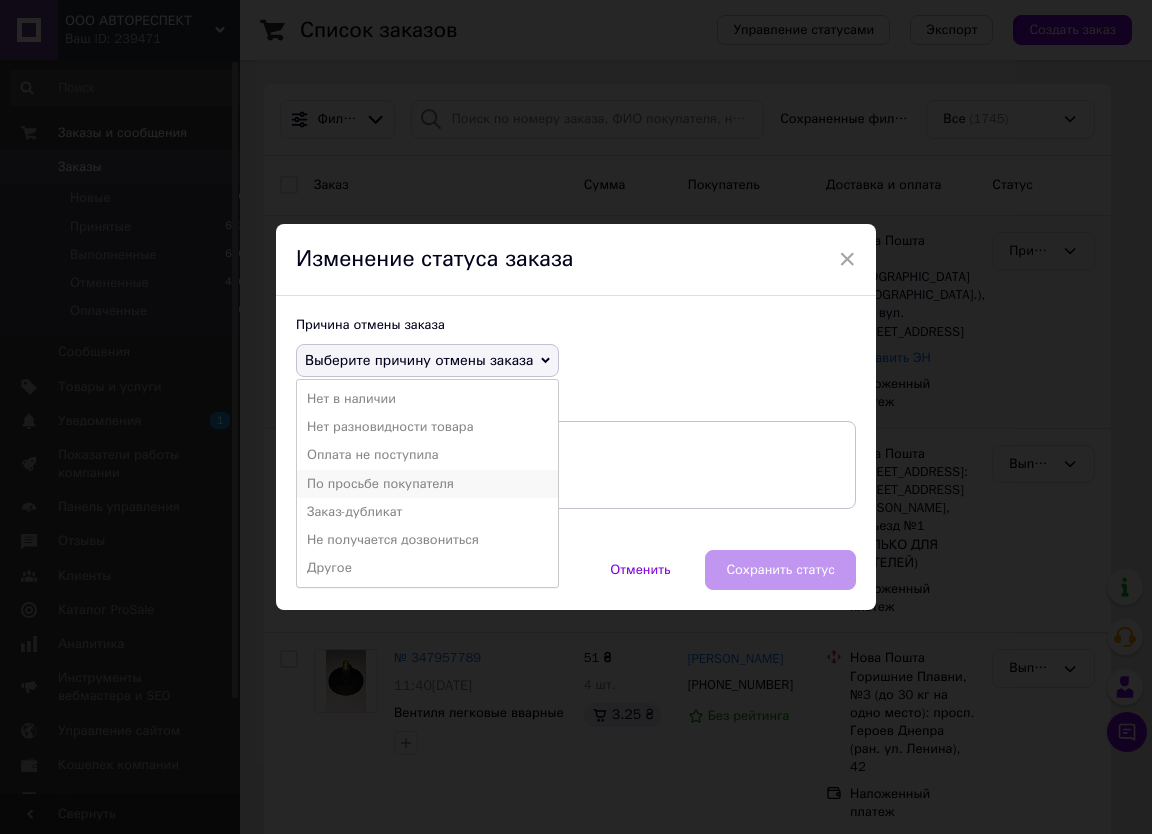 click on "По просьбе покупателя" at bounding box center (427, 484) 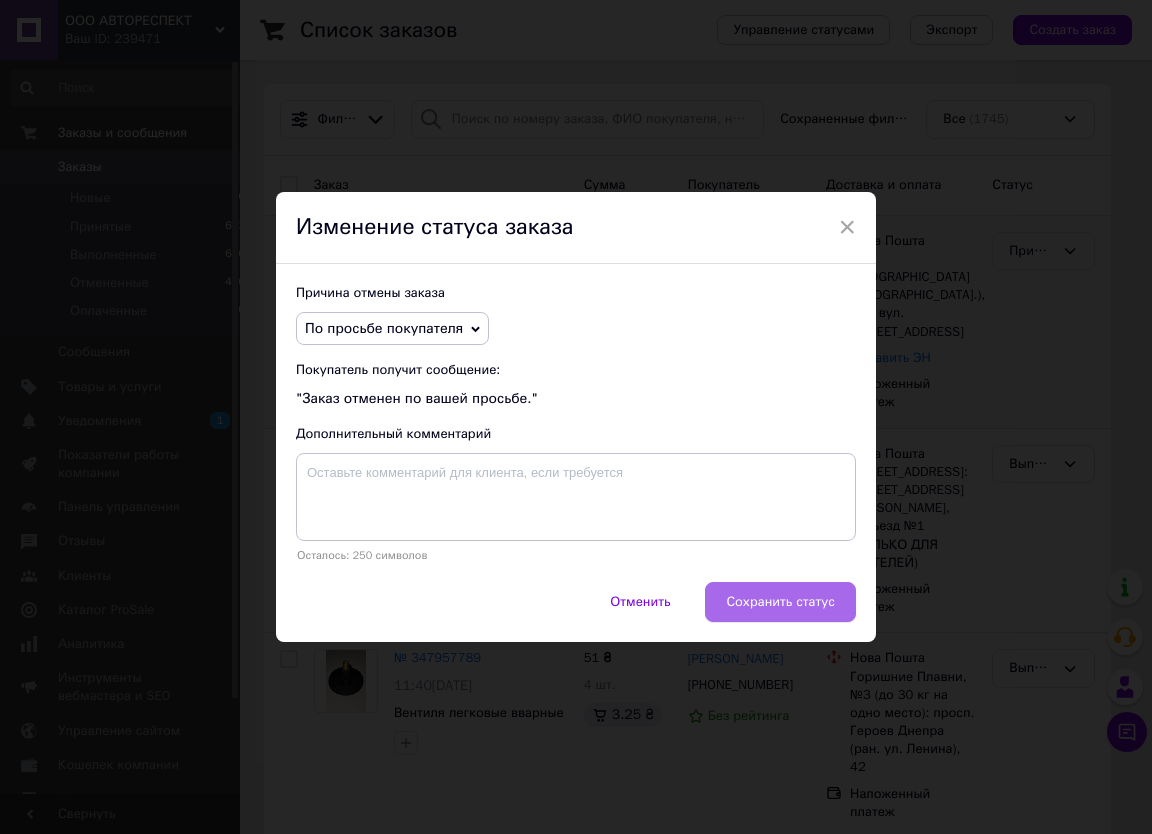 click on "Сохранить статус" at bounding box center (780, 602) 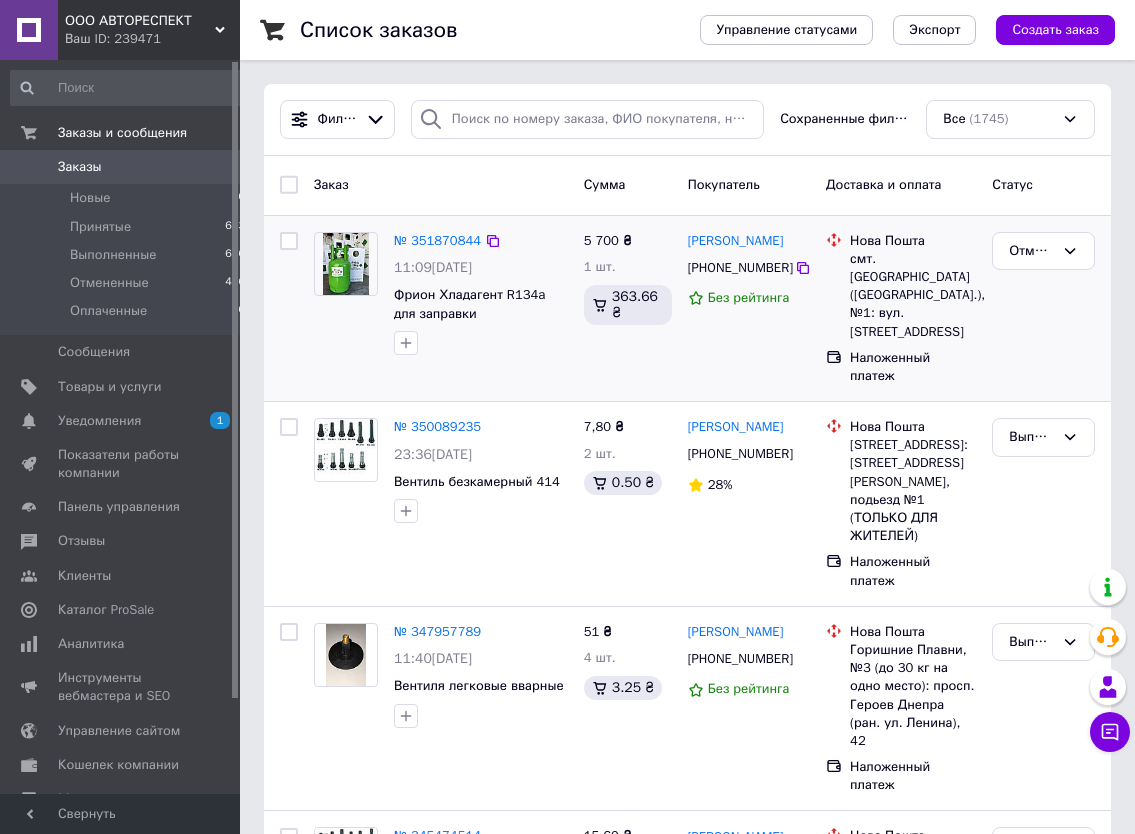 click on "Заказы" at bounding box center (80, 167) 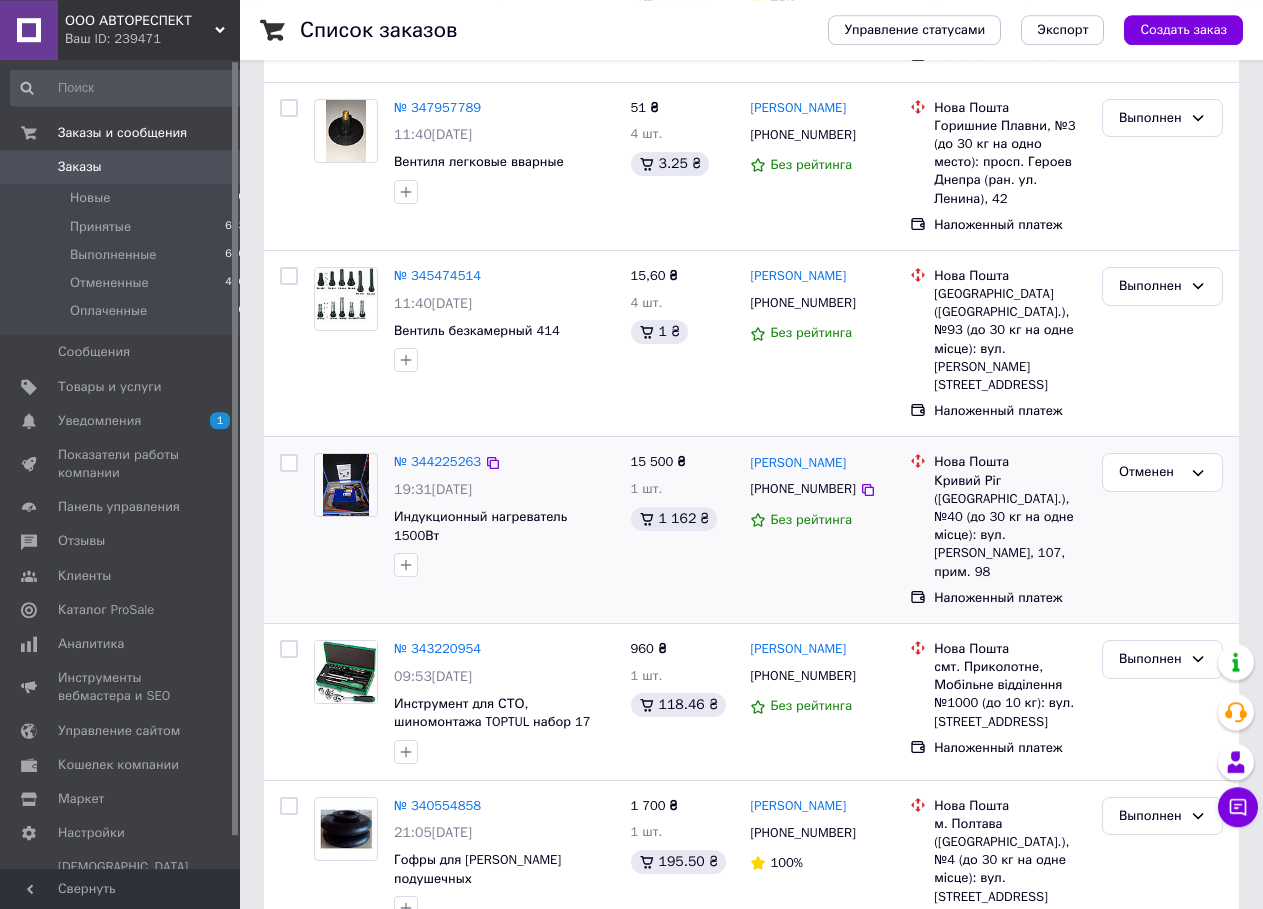 scroll, scrollTop: 459, scrollLeft: 0, axis: vertical 